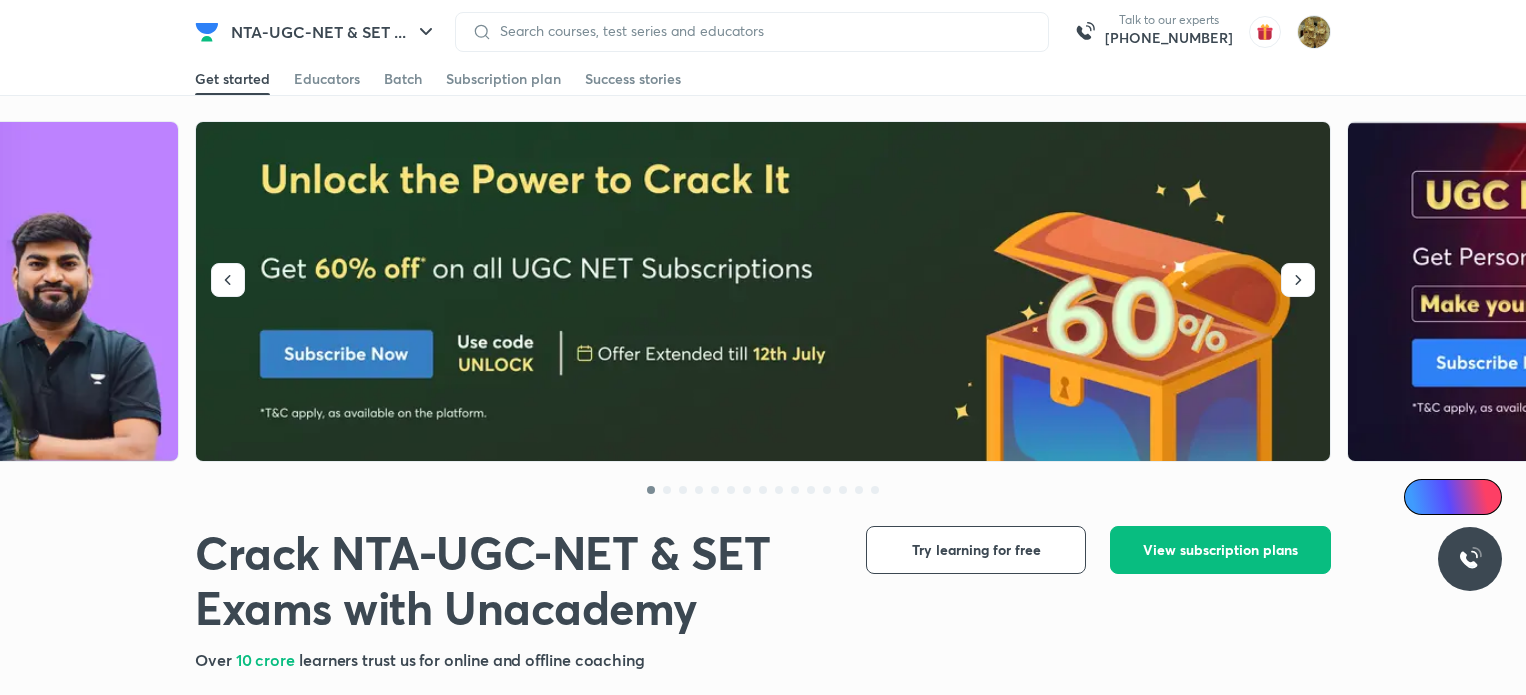 scroll, scrollTop: 0, scrollLeft: 0, axis: both 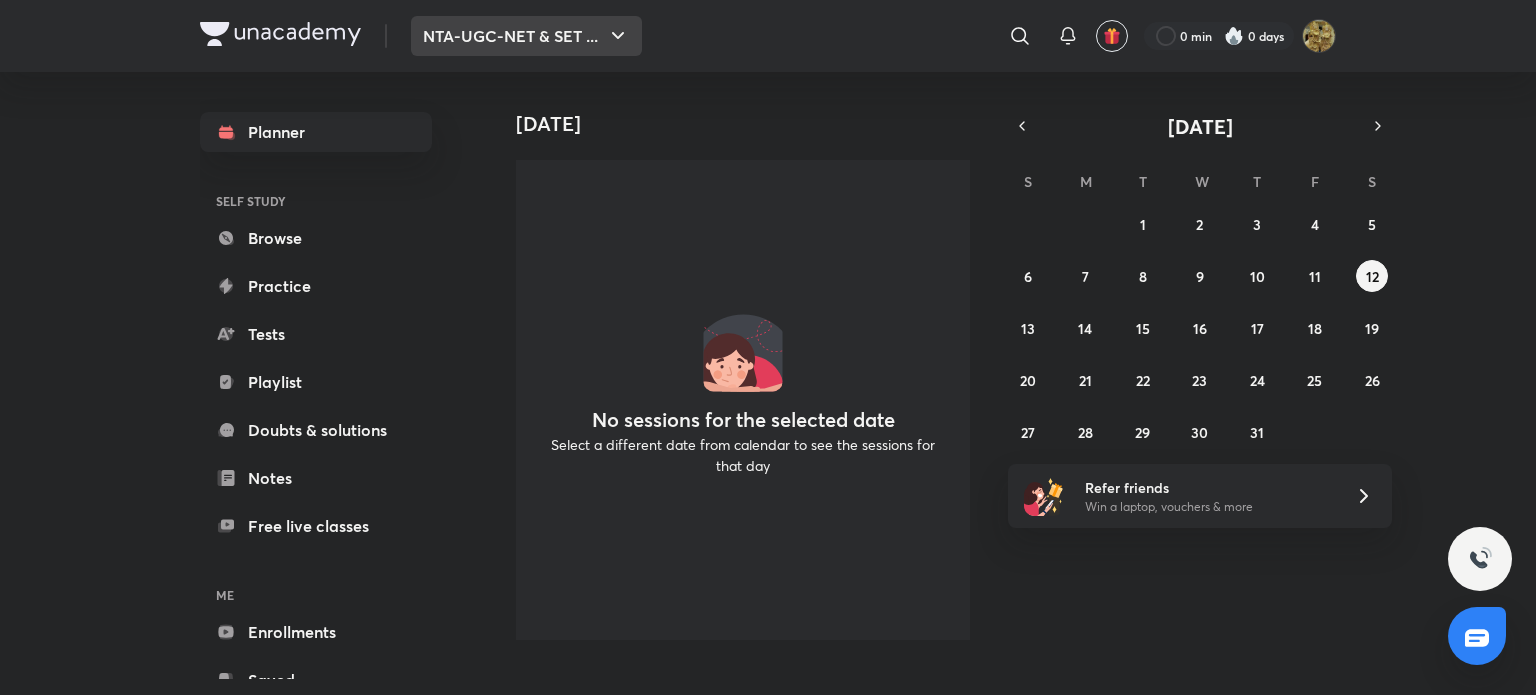 click 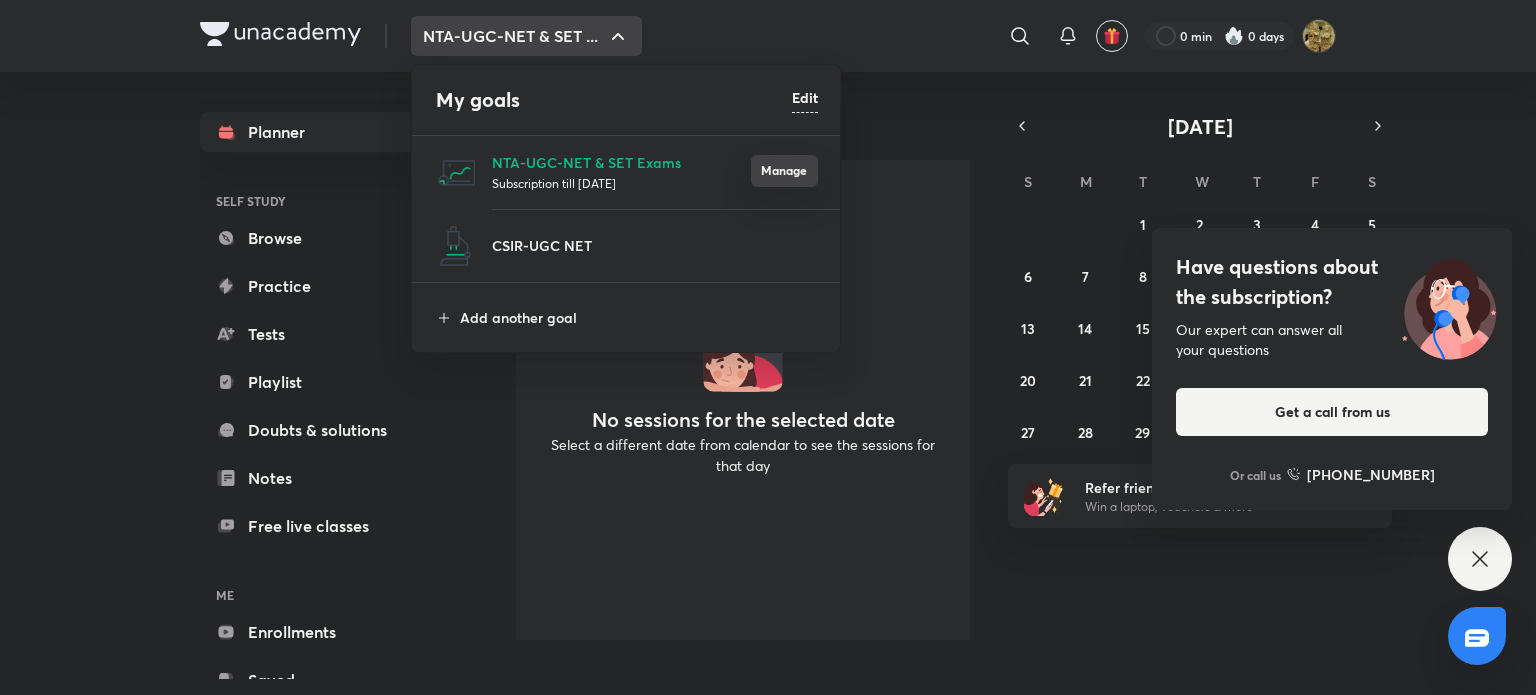 click on "Manage" at bounding box center [784, 171] 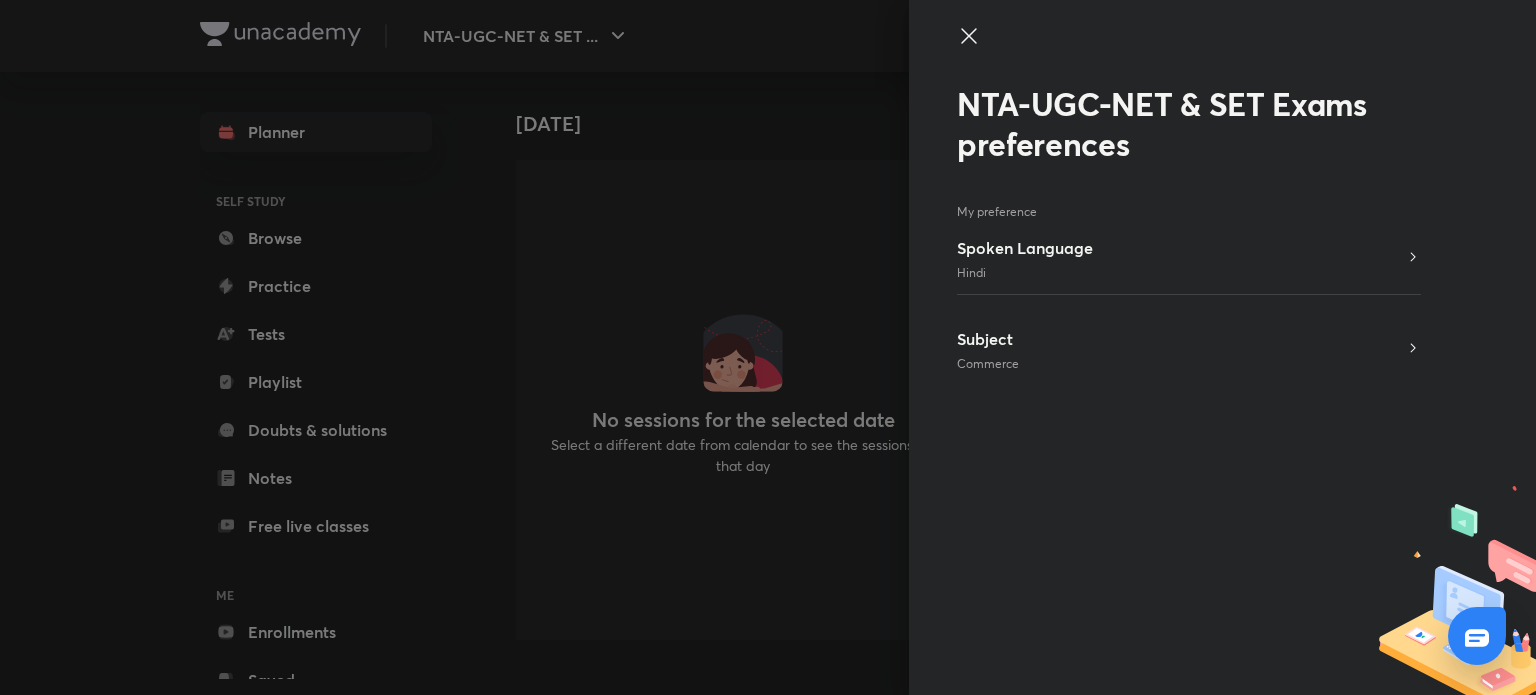 click 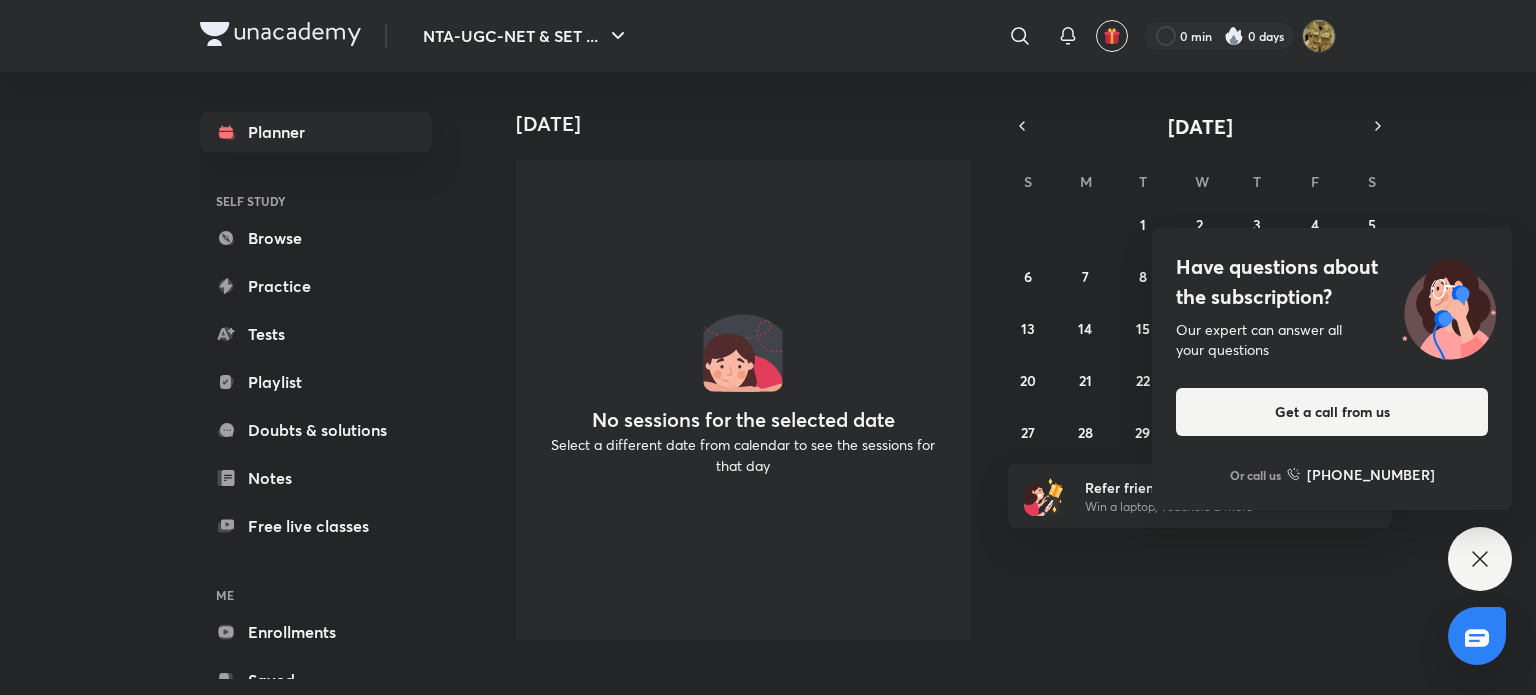 click on "[DATE] No sessions for the selected date Select a different date from calendar to see the sessions for that day" at bounding box center [735, 364] 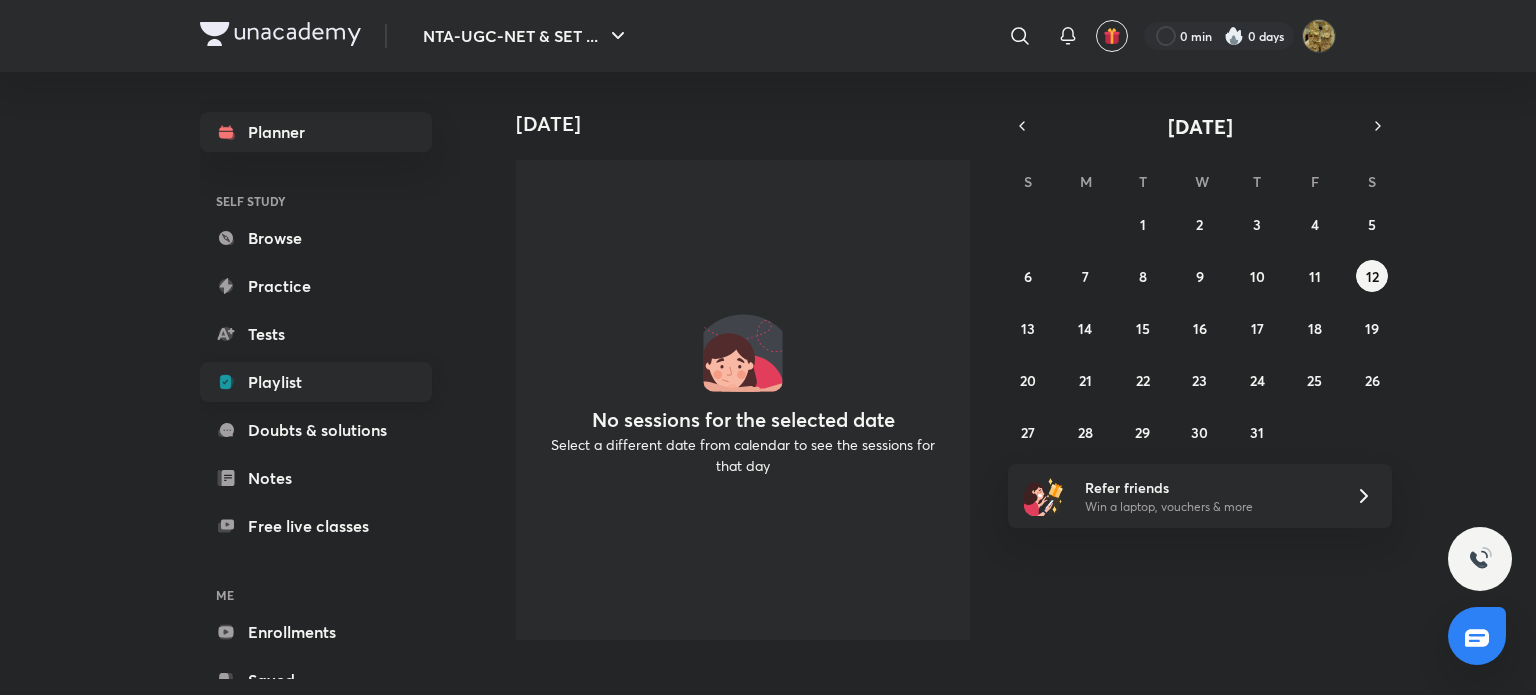 click on "Playlist" at bounding box center (316, 382) 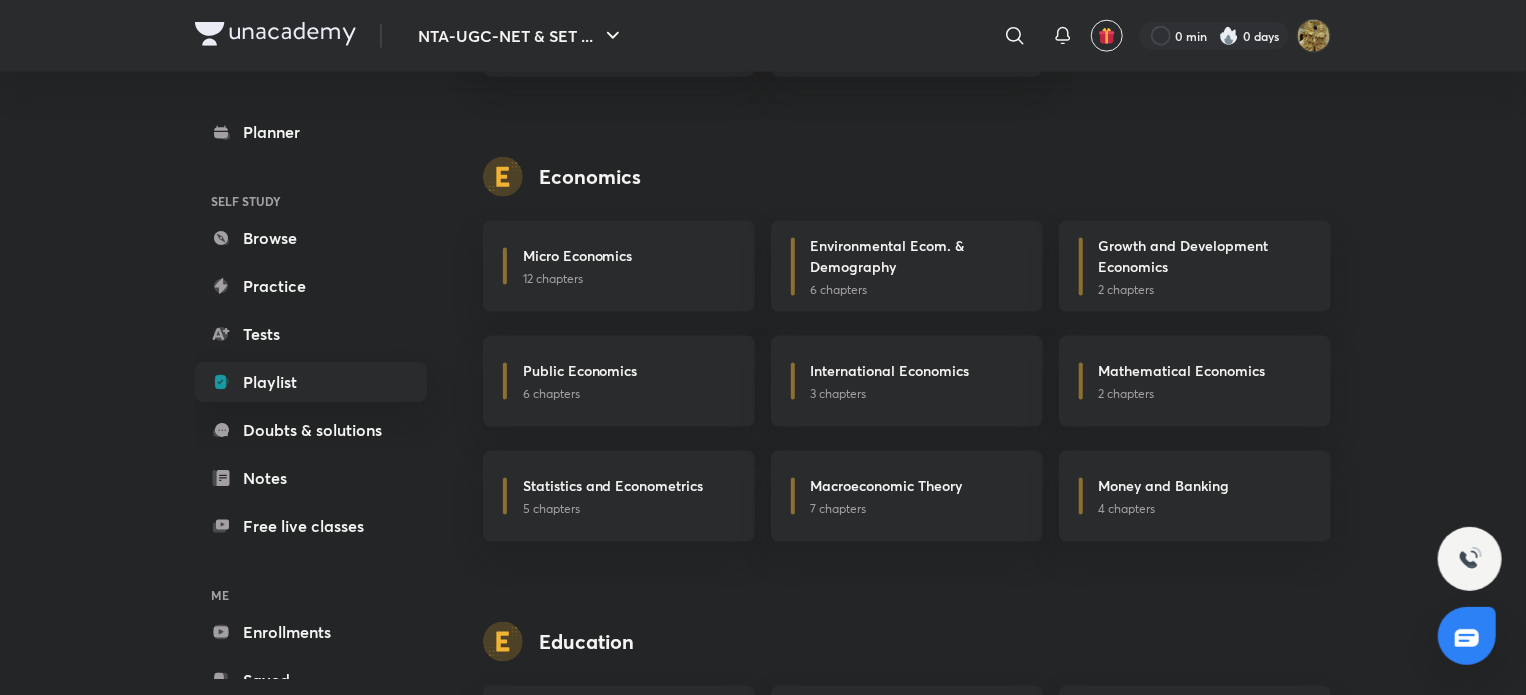 scroll, scrollTop: 608, scrollLeft: 0, axis: vertical 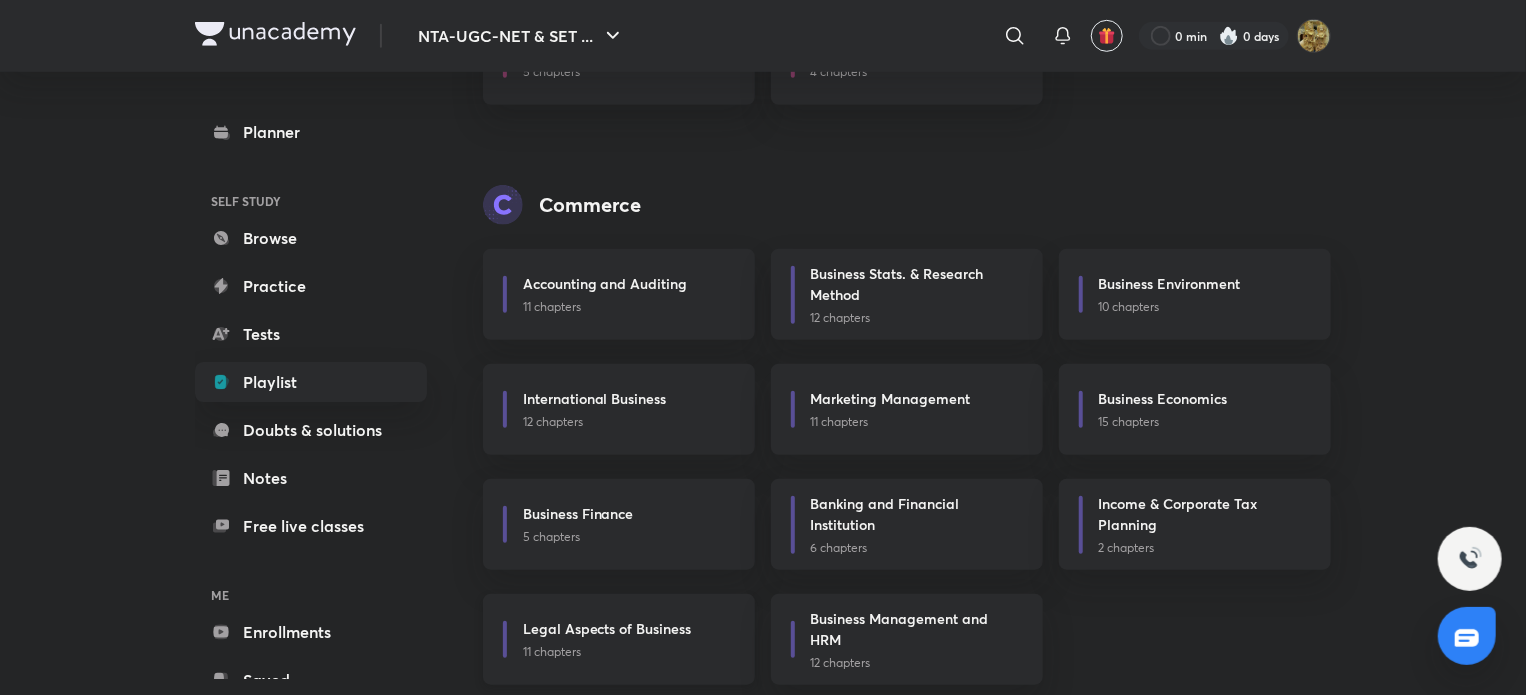 click on "Legal Aspects of Business" at bounding box center [607, 628] 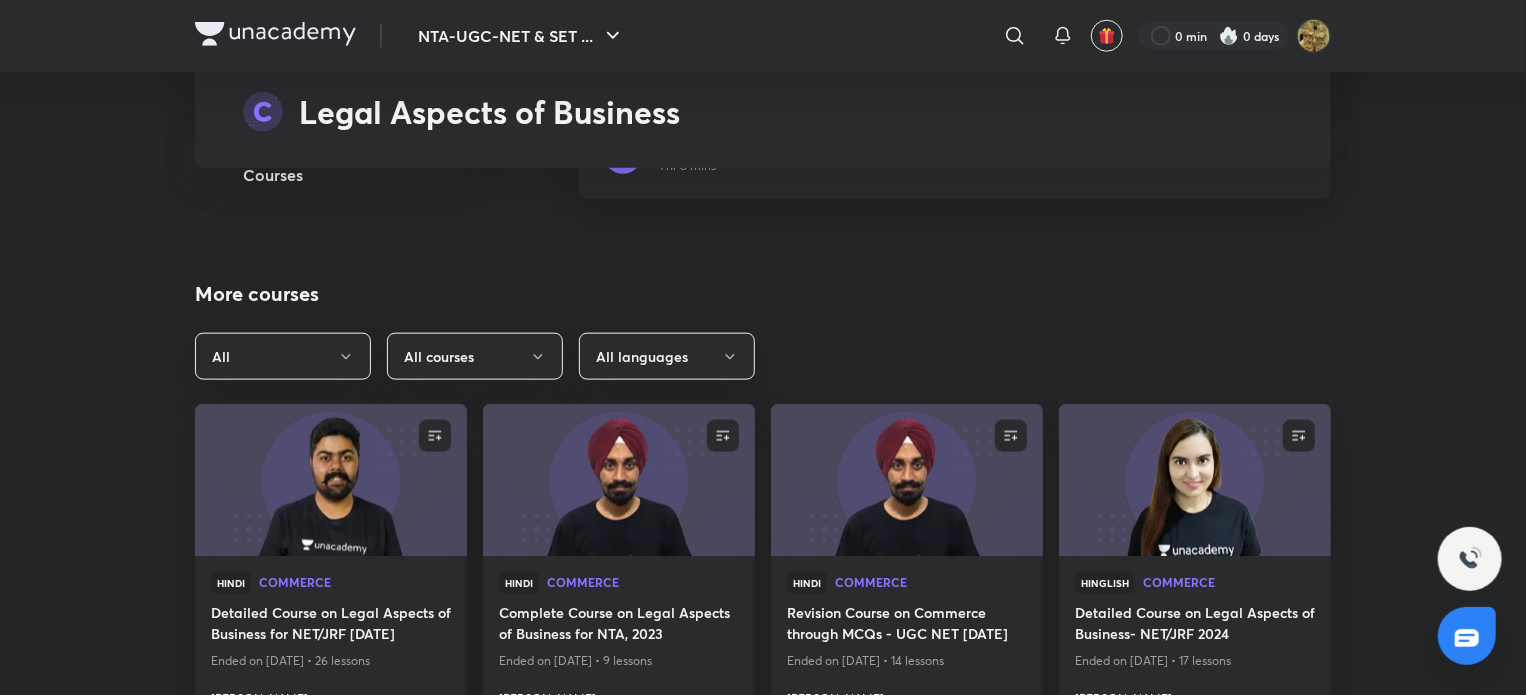 scroll, scrollTop: 5475, scrollLeft: 0, axis: vertical 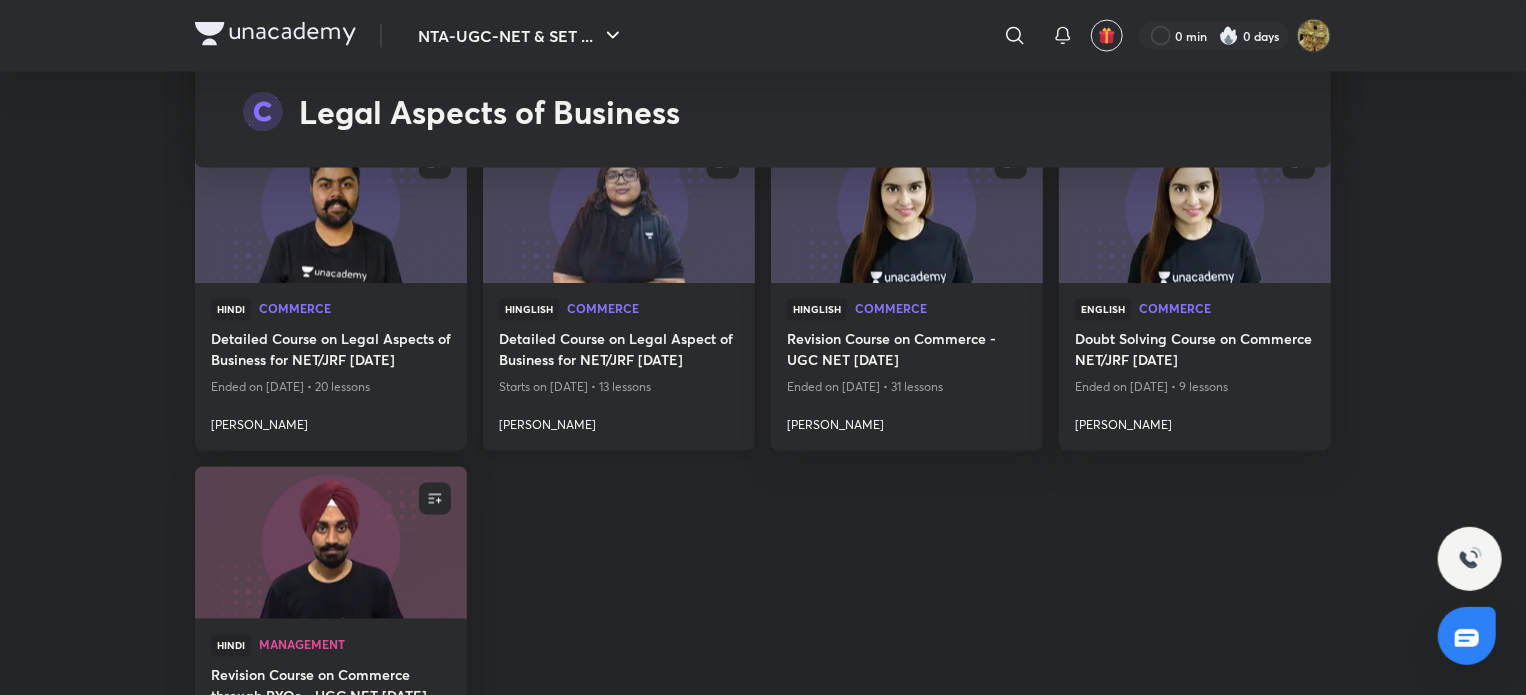 click at bounding box center [618, 206] 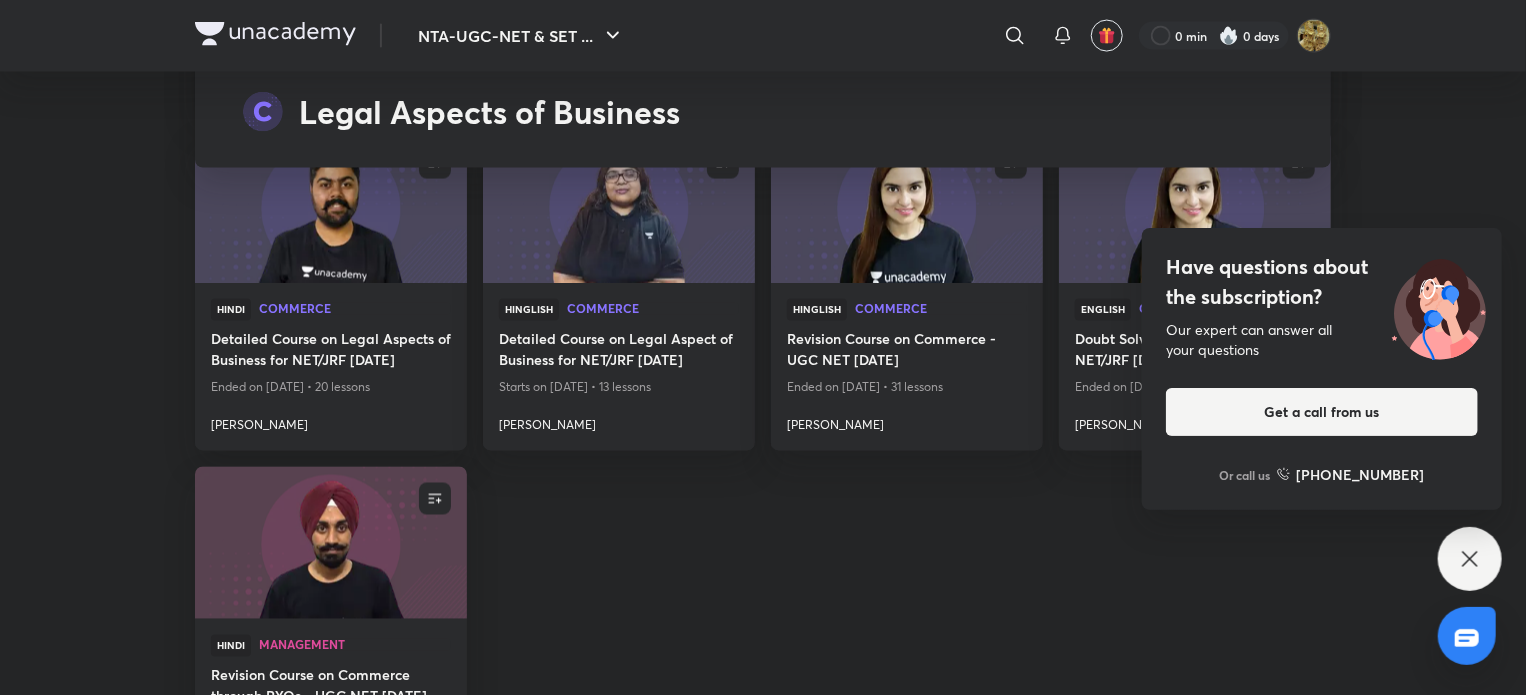 click on "Have questions about the subscription? Our expert can answer all your questions Get a call from us Or call us [PHONE_NUMBER]" at bounding box center (1470, 559) 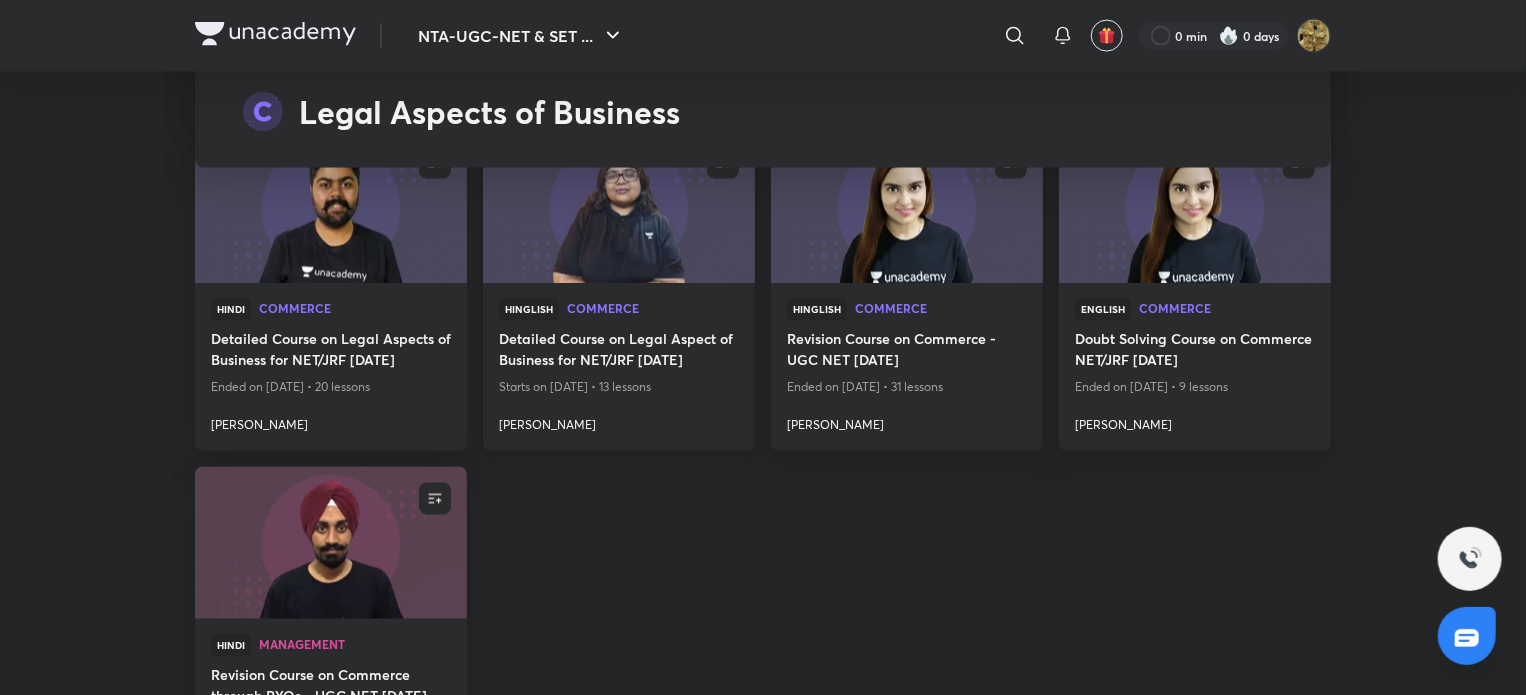 click on "Commerce" at bounding box center (653, 310) 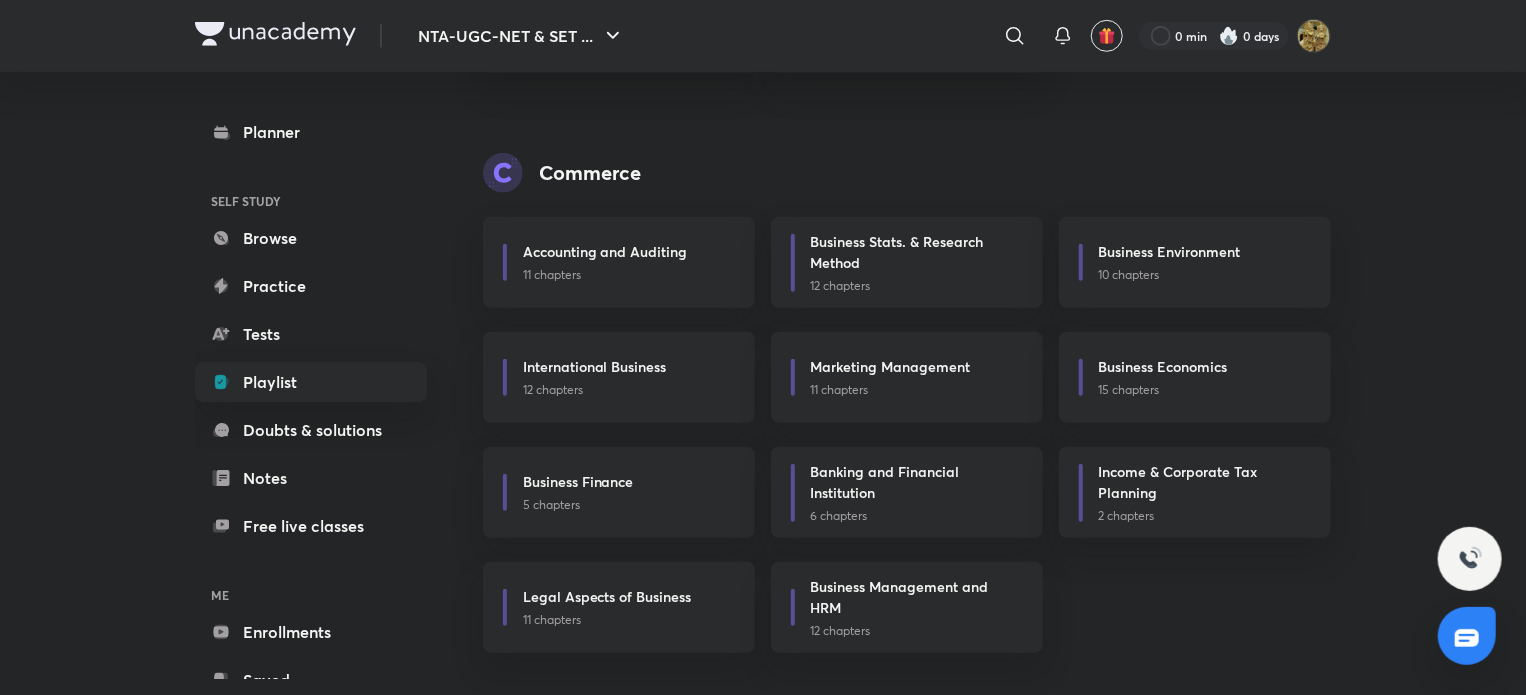 scroll, scrollTop: 720, scrollLeft: 0, axis: vertical 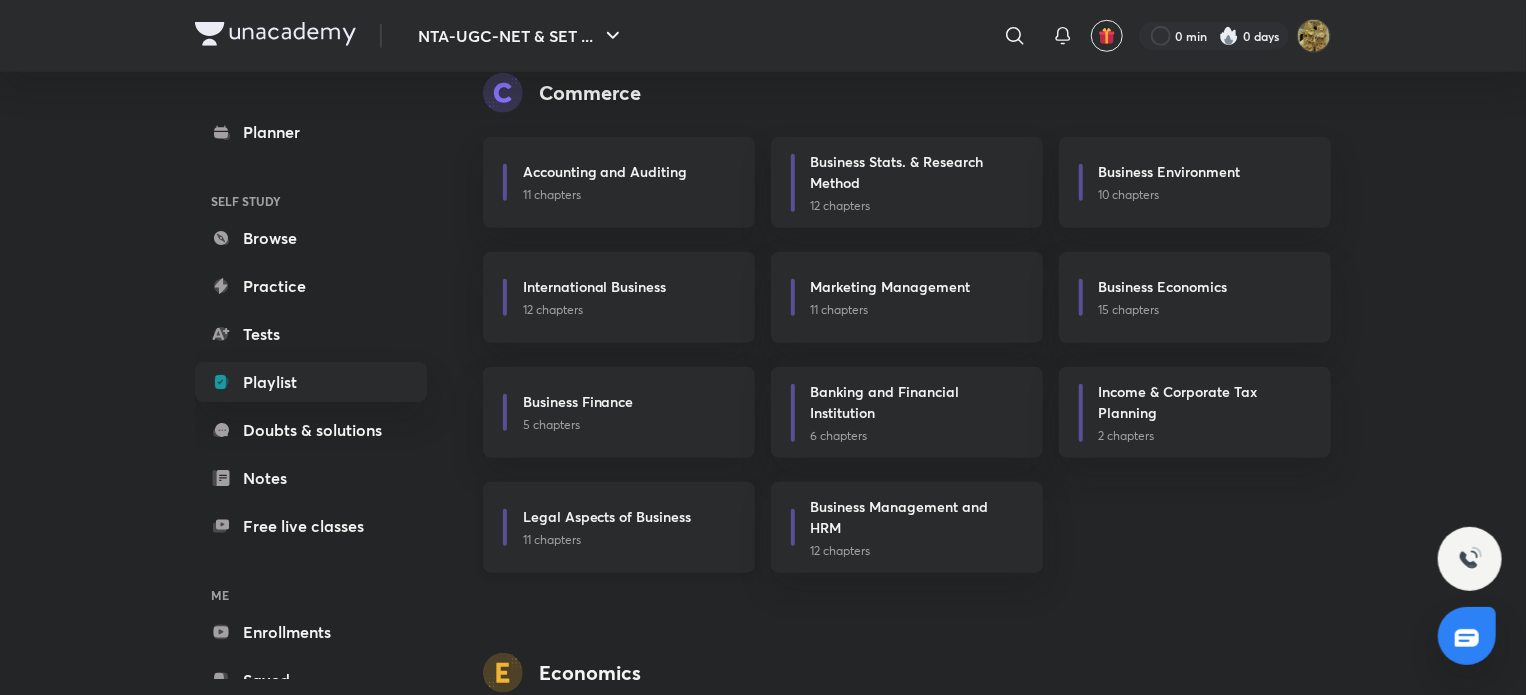 click on "11 chapters" at bounding box center [627, 540] 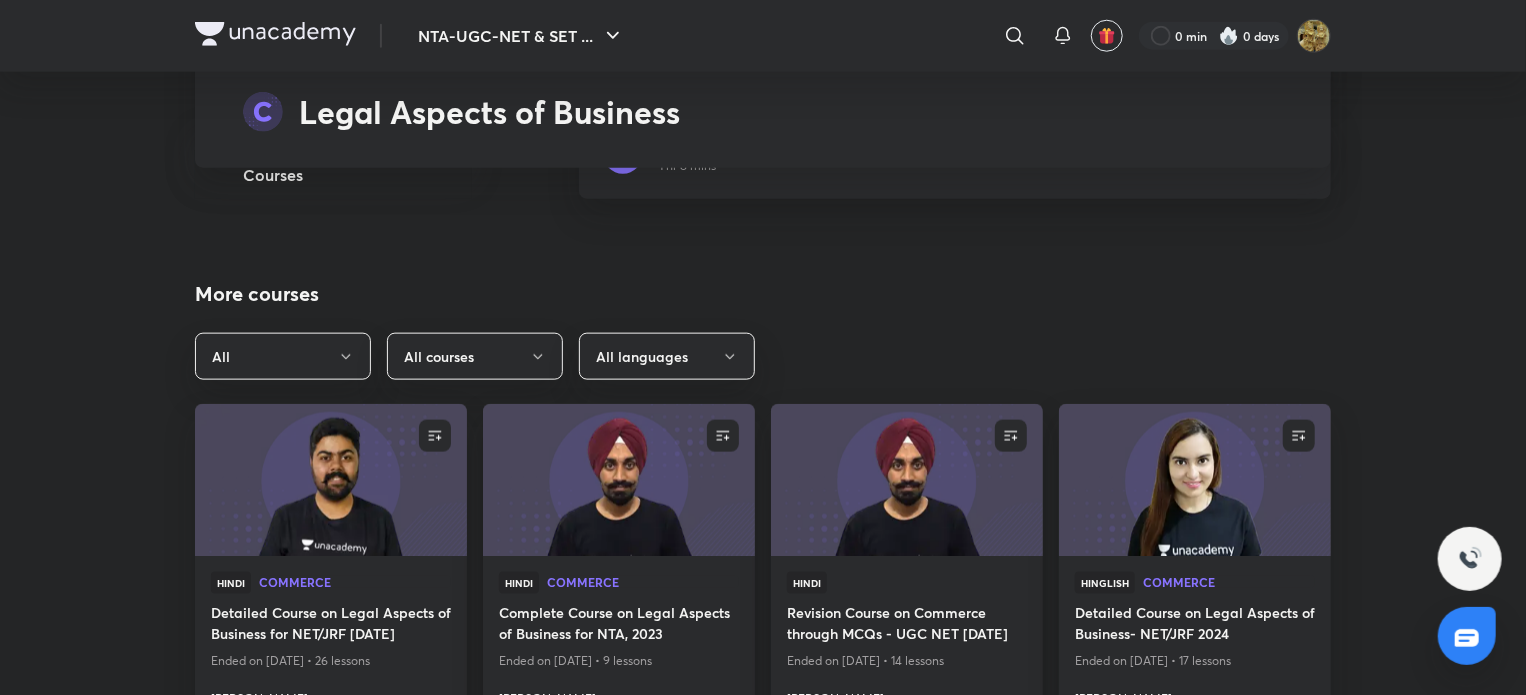 scroll, scrollTop: 5474, scrollLeft: 0, axis: vertical 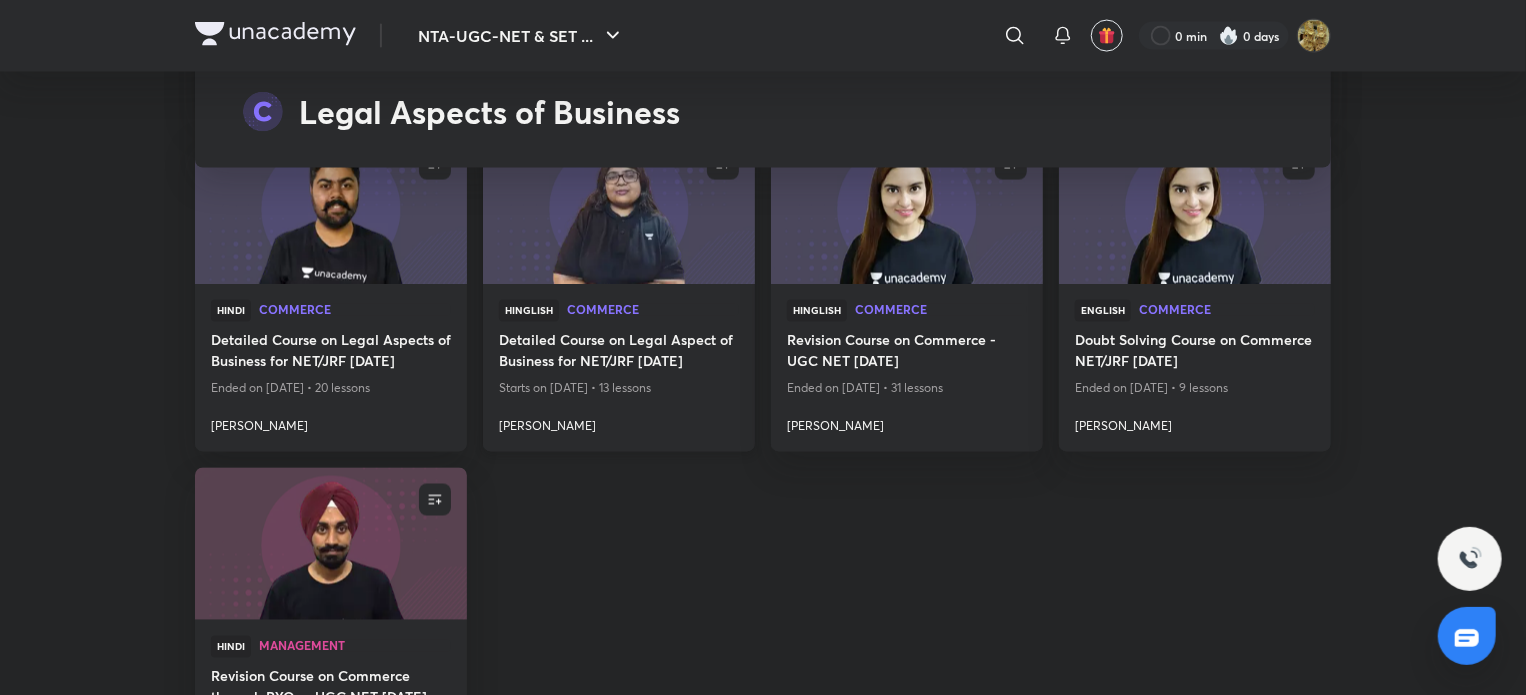 click at bounding box center (618, 207) 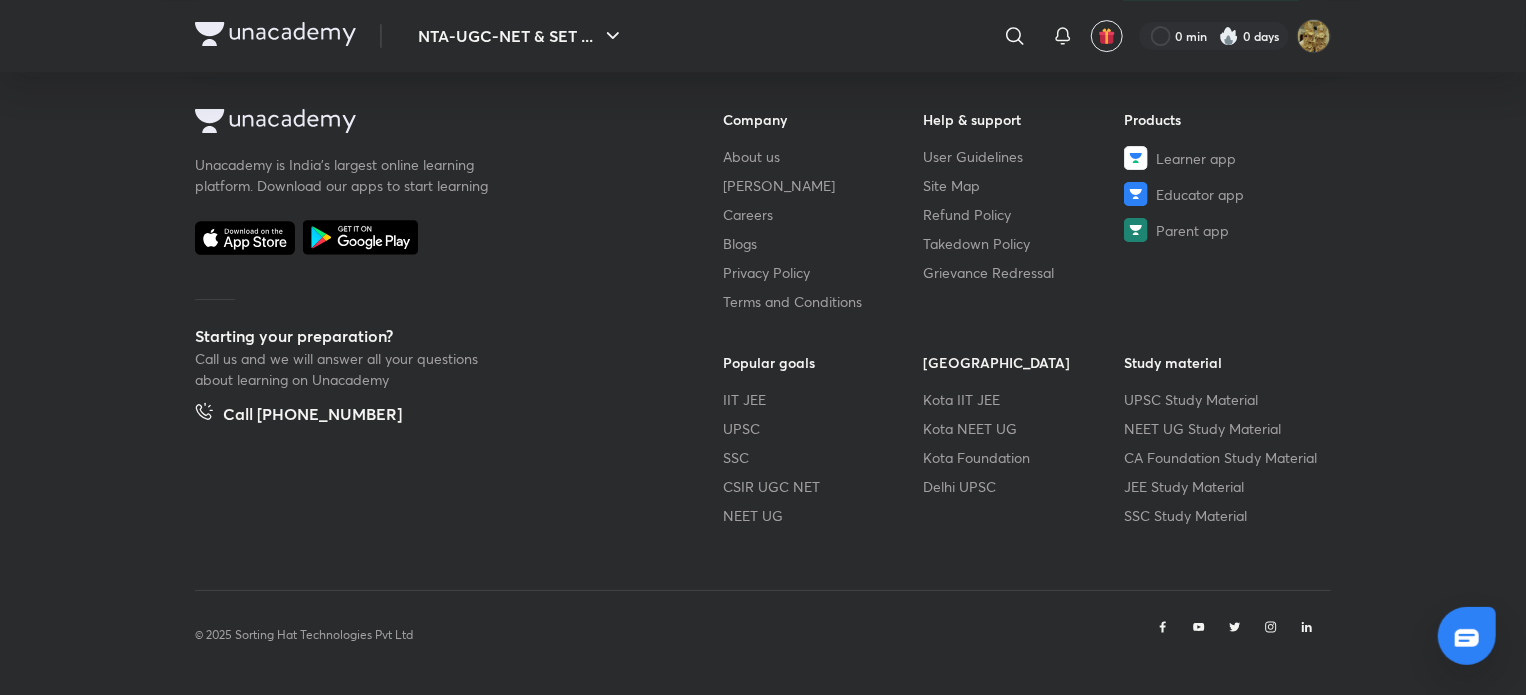 scroll, scrollTop: 0, scrollLeft: 0, axis: both 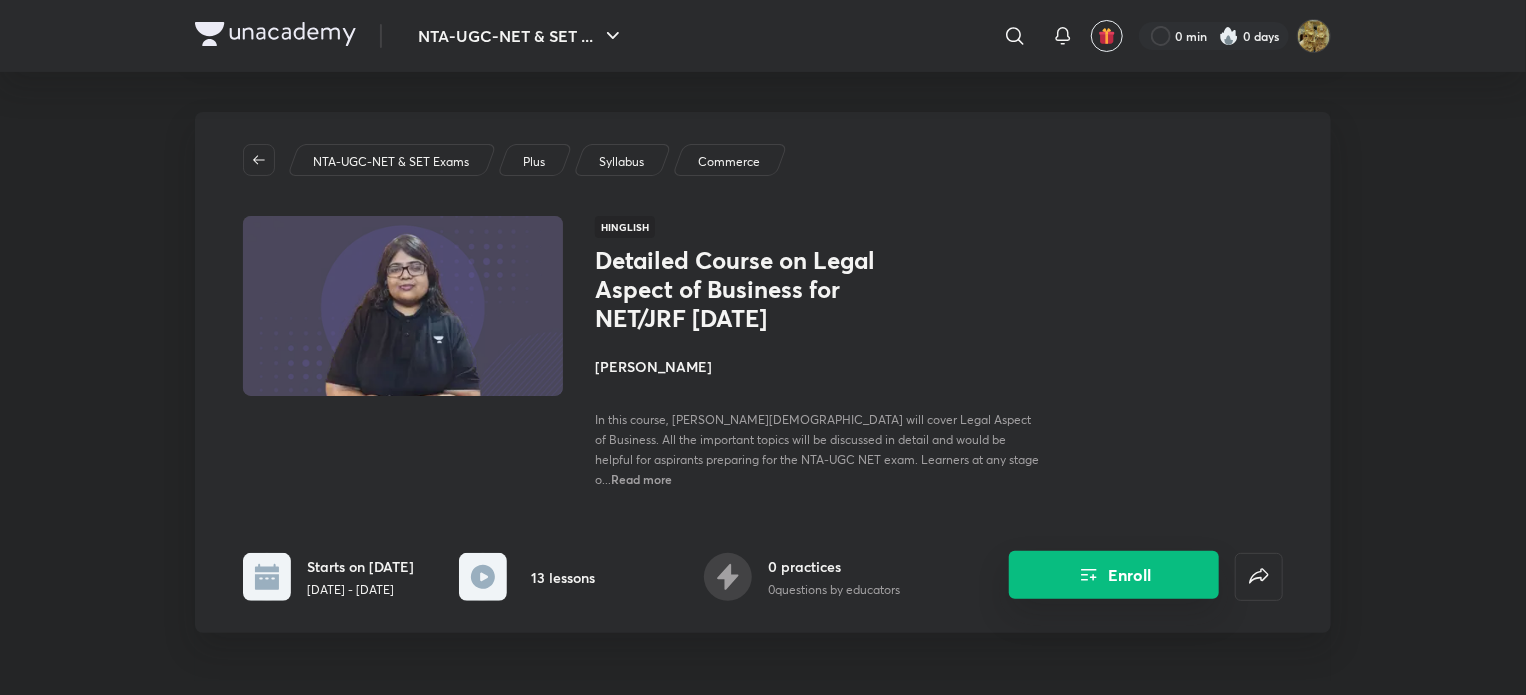 click on "Enroll" at bounding box center [1114, 575] 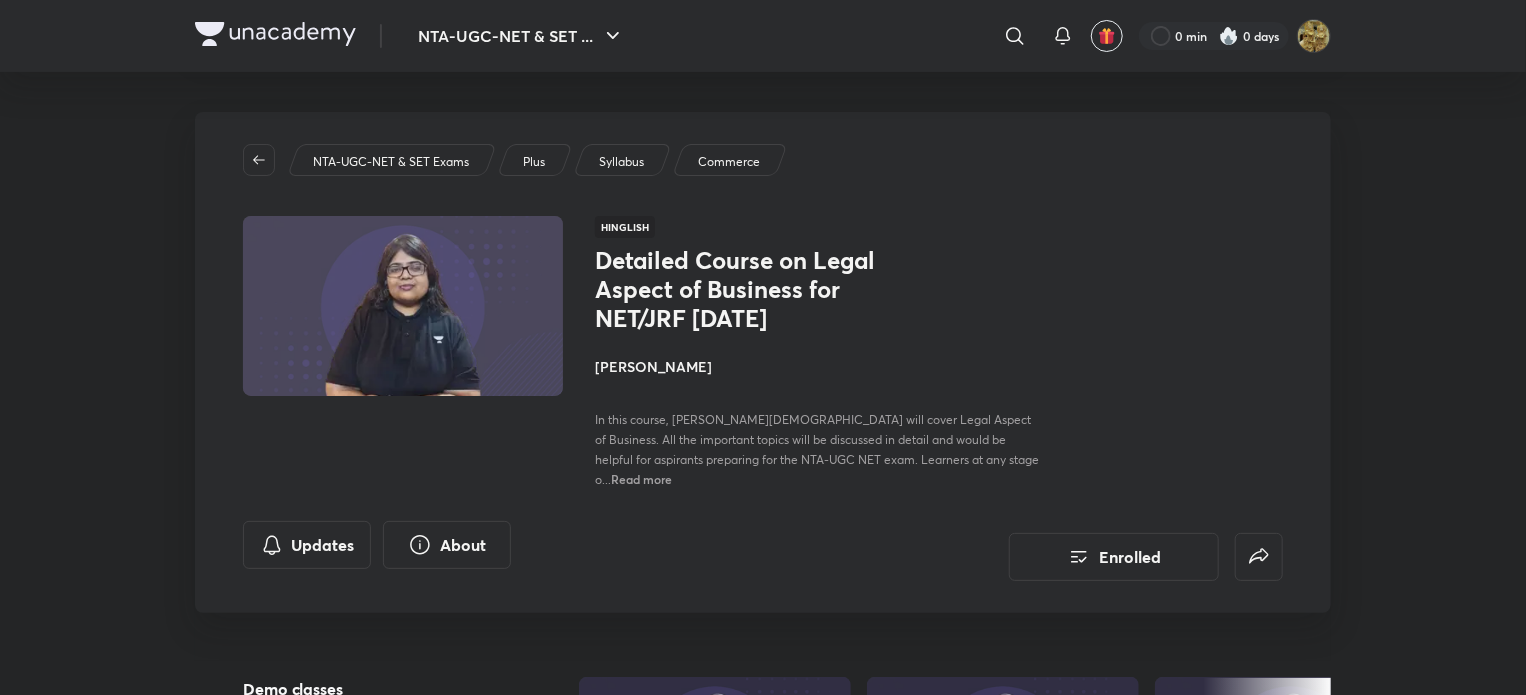 scroll, scrollTop: 608, scrollLeft: 0, axis: vertical 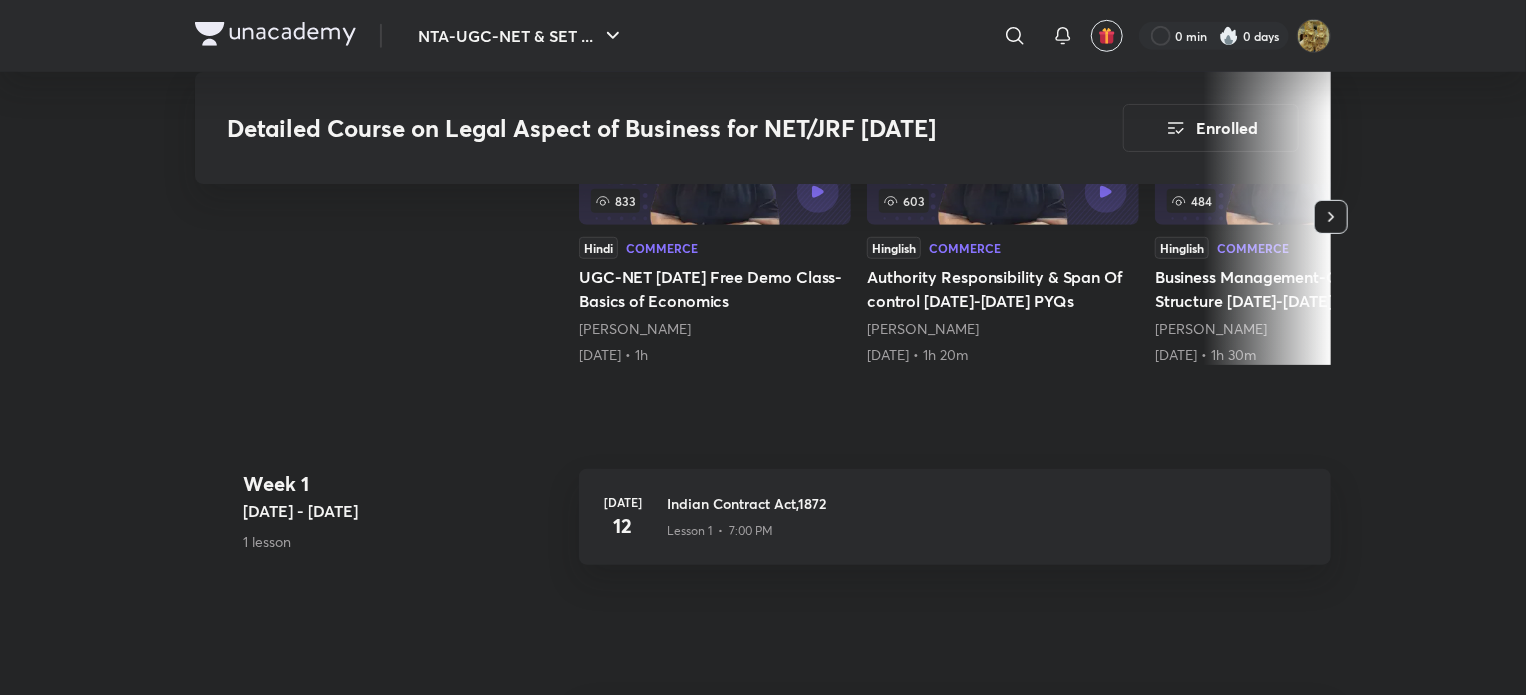 click 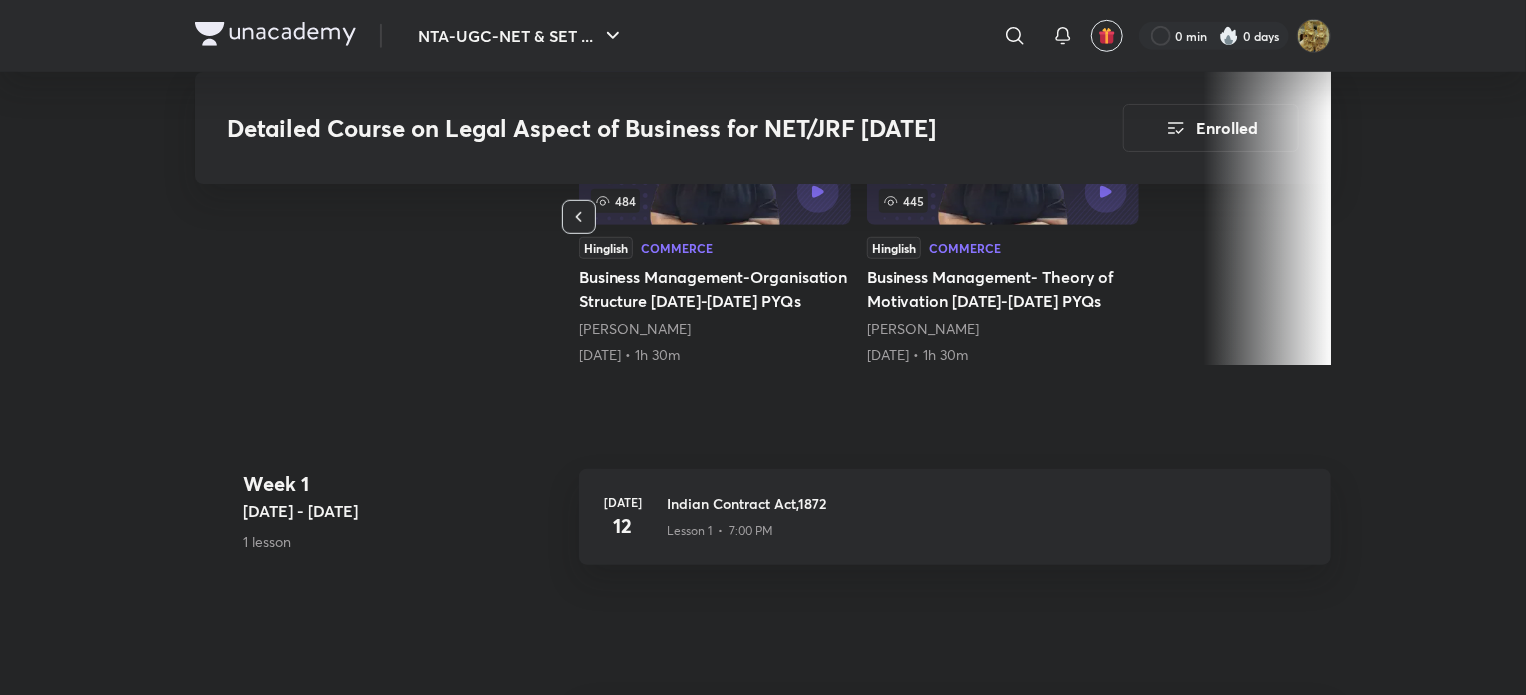 click at bounding box center (1267, 218) 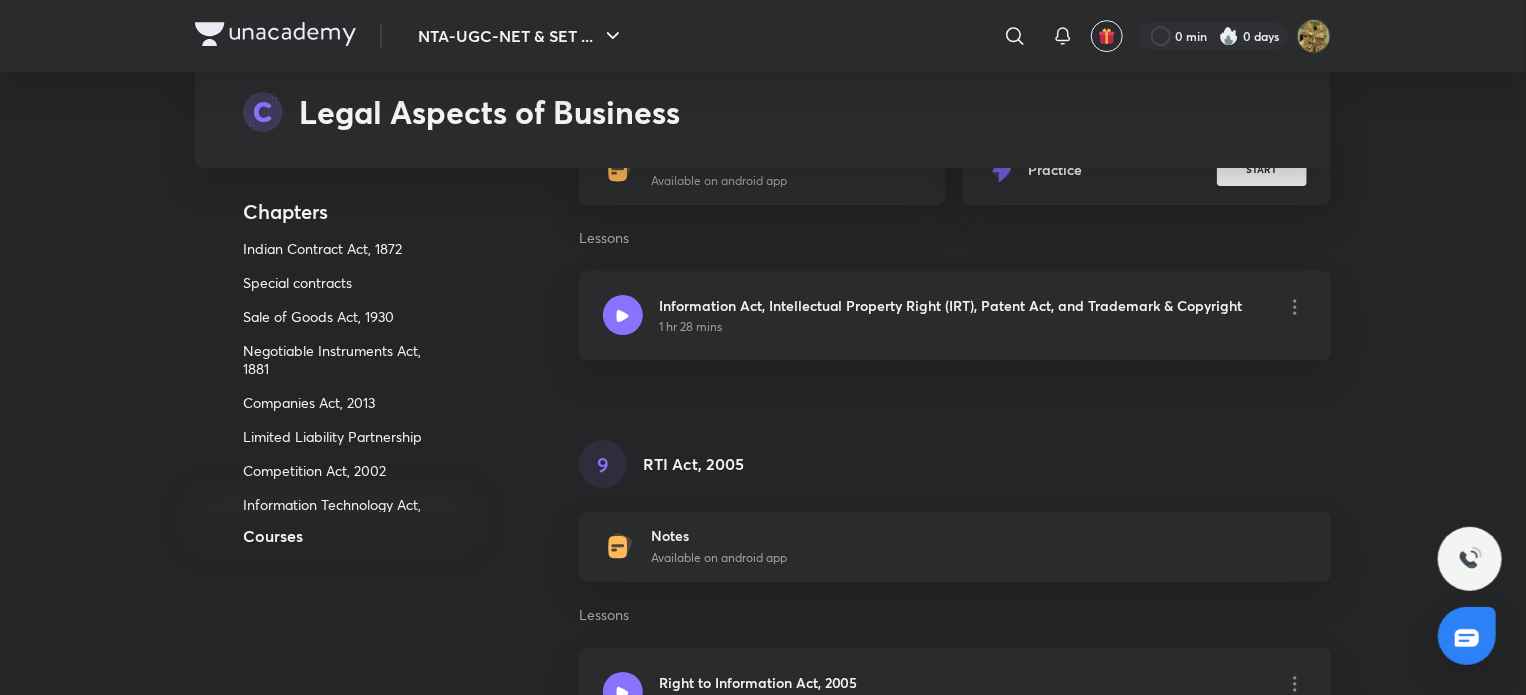 scroll, scrollTop: 0, scrollLeft: 0, axis: both 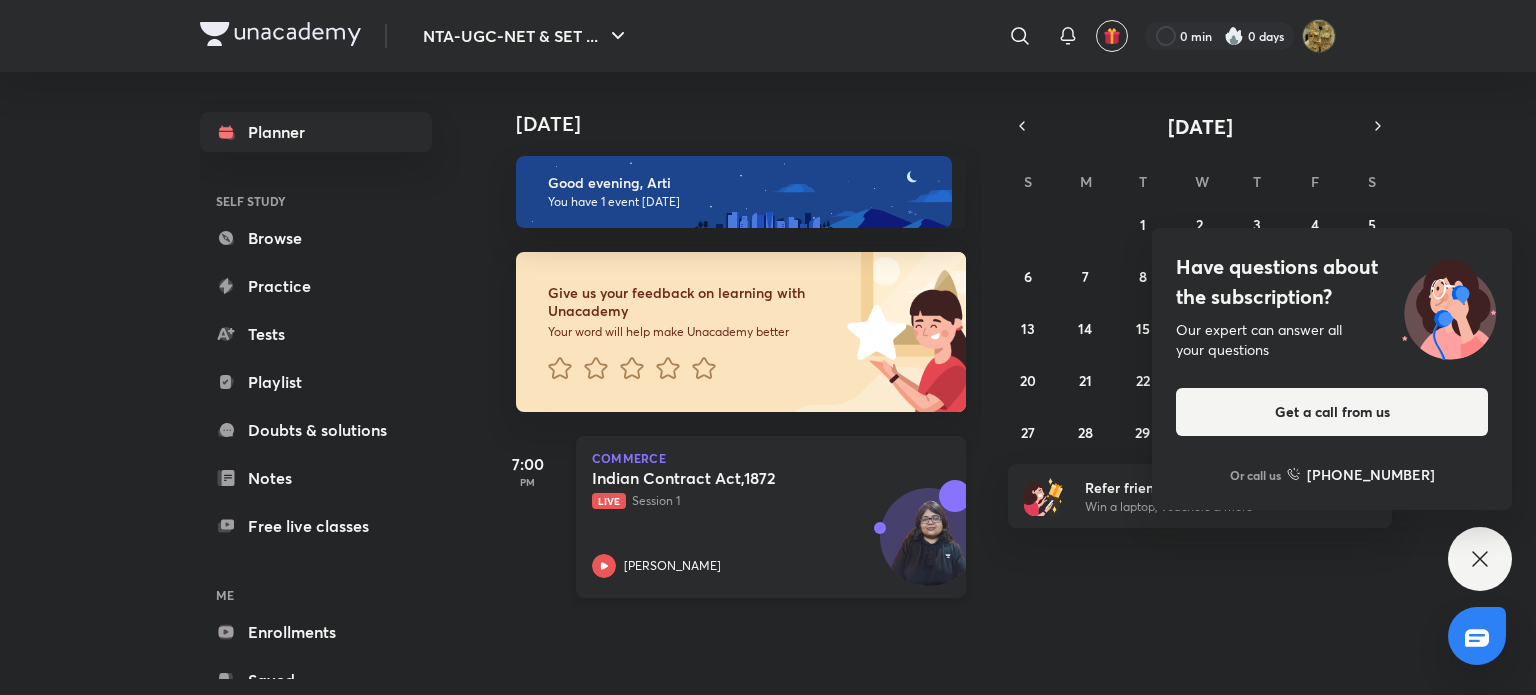 click on "Indian Contract Act,1872" at bounding box center (716, 478) 